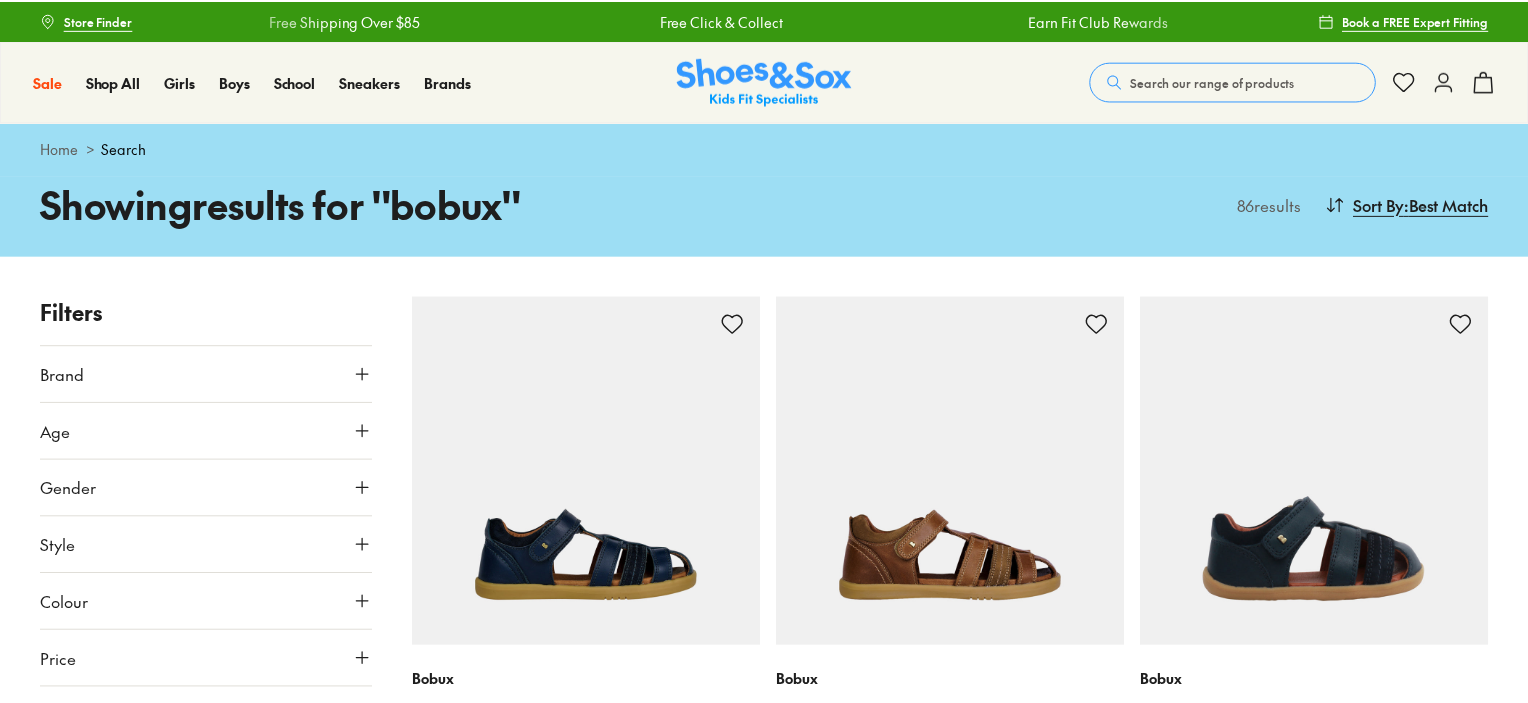 scroll, scrollTop: 0, scrollLeft: 0, axis: both 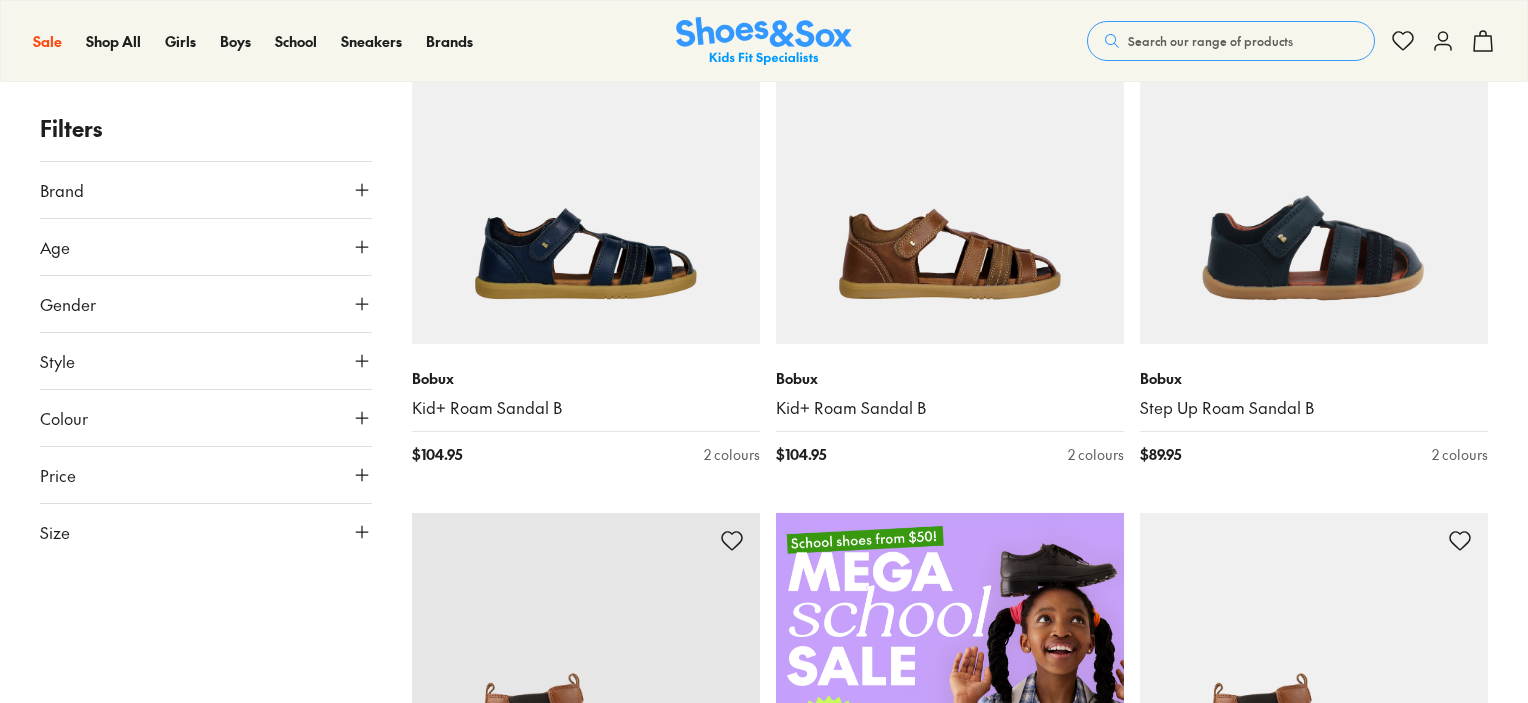 click on "Style" at bounding box center (206, 361) 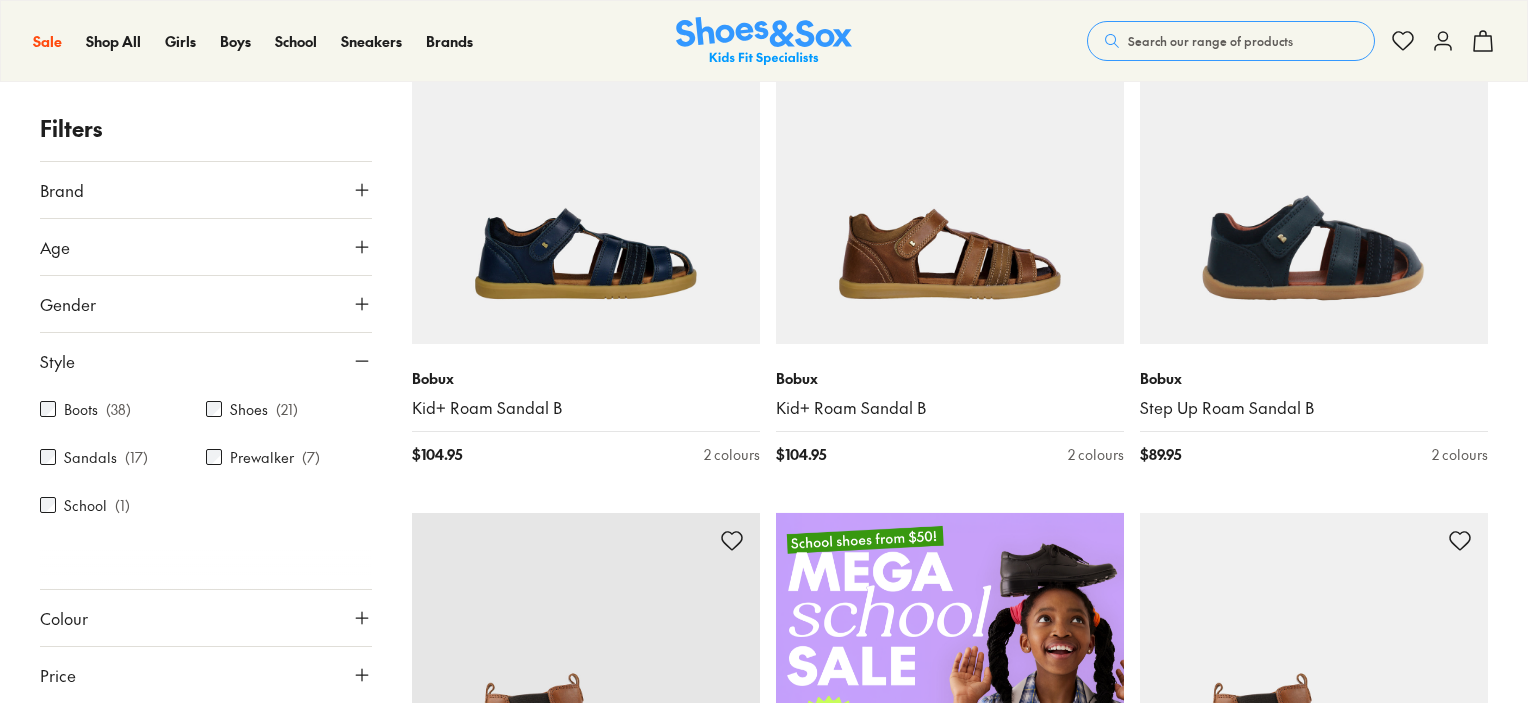 click on "Boots" at bounding box center (81, 409) 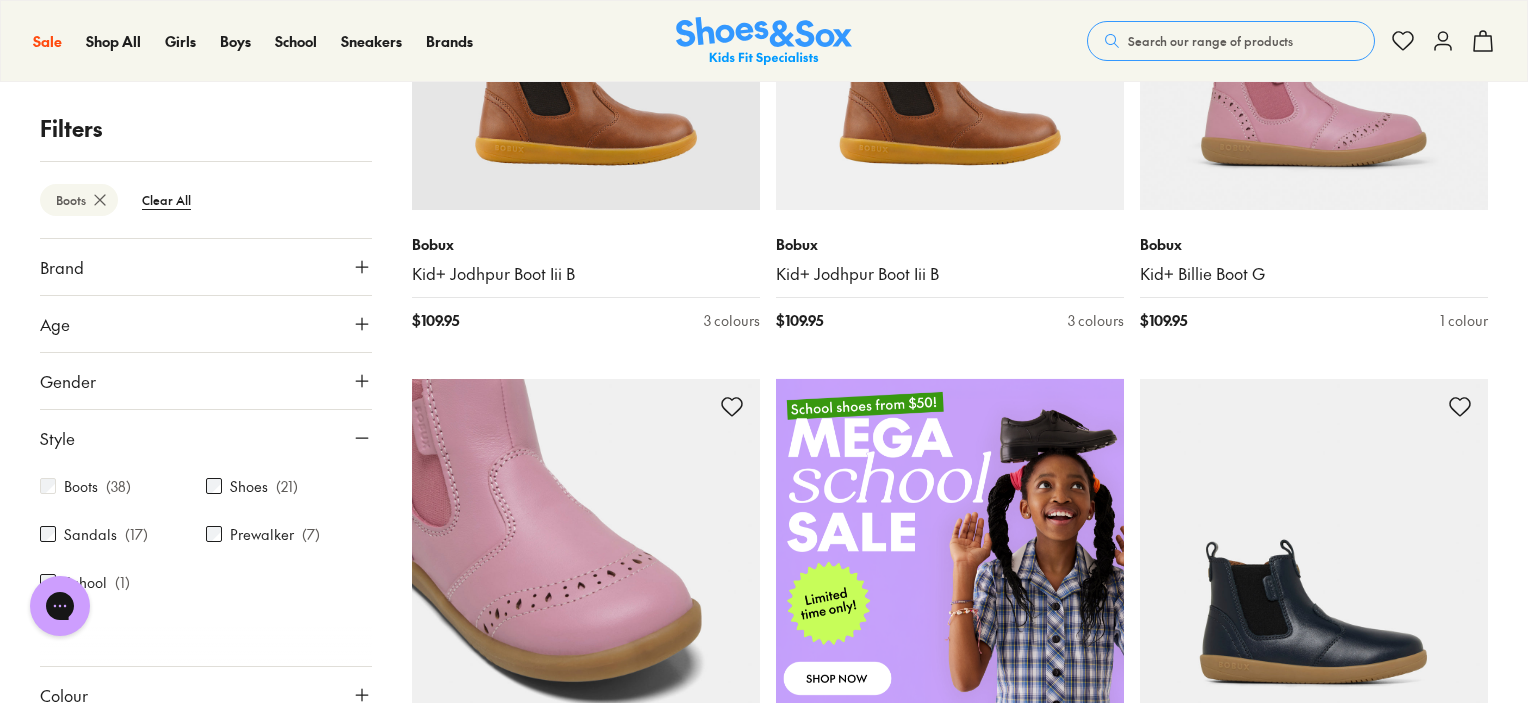scroll, scrollTop: 456, scrollLeft: 0, axis: vertical 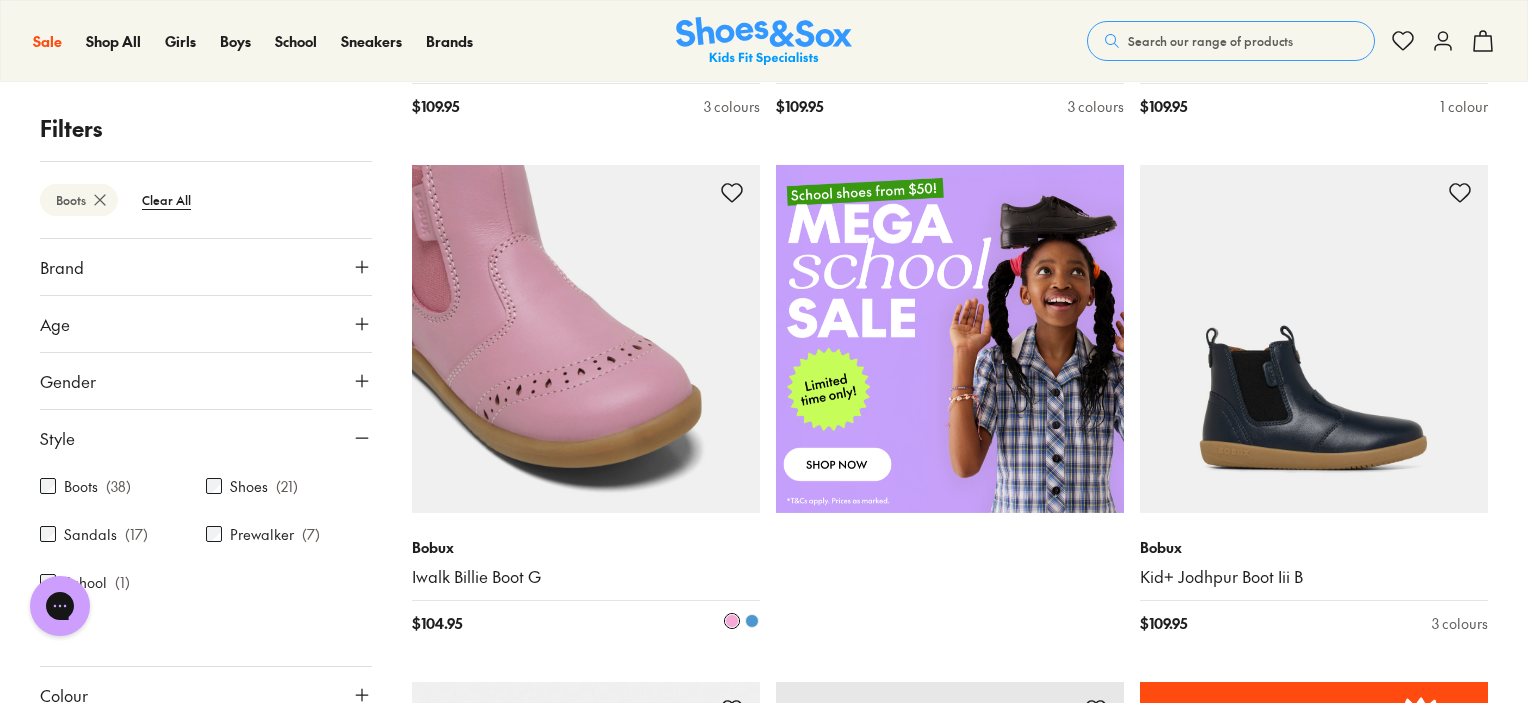 click at bounding box center (586, 339) 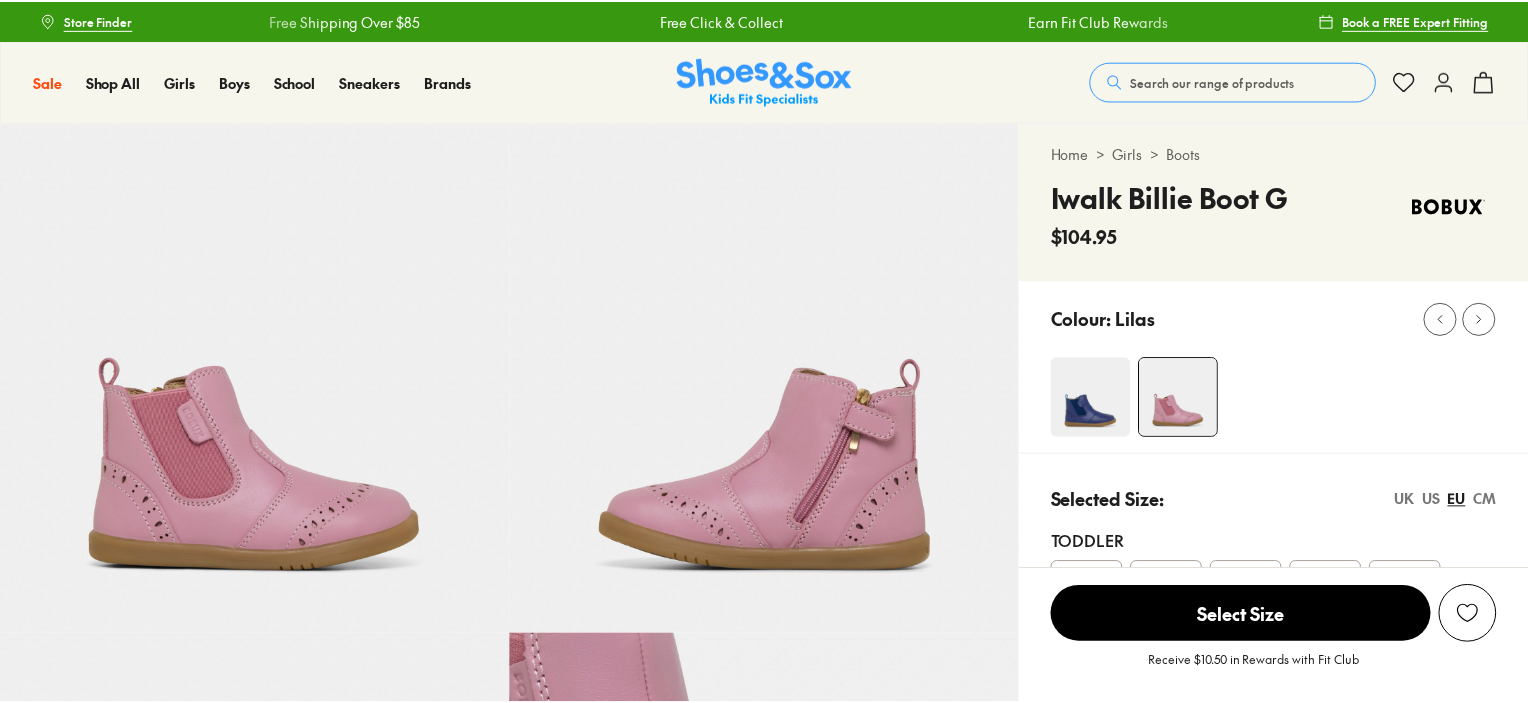 scroll, scrollTop: 0, scrollLeft: 0, axis: both 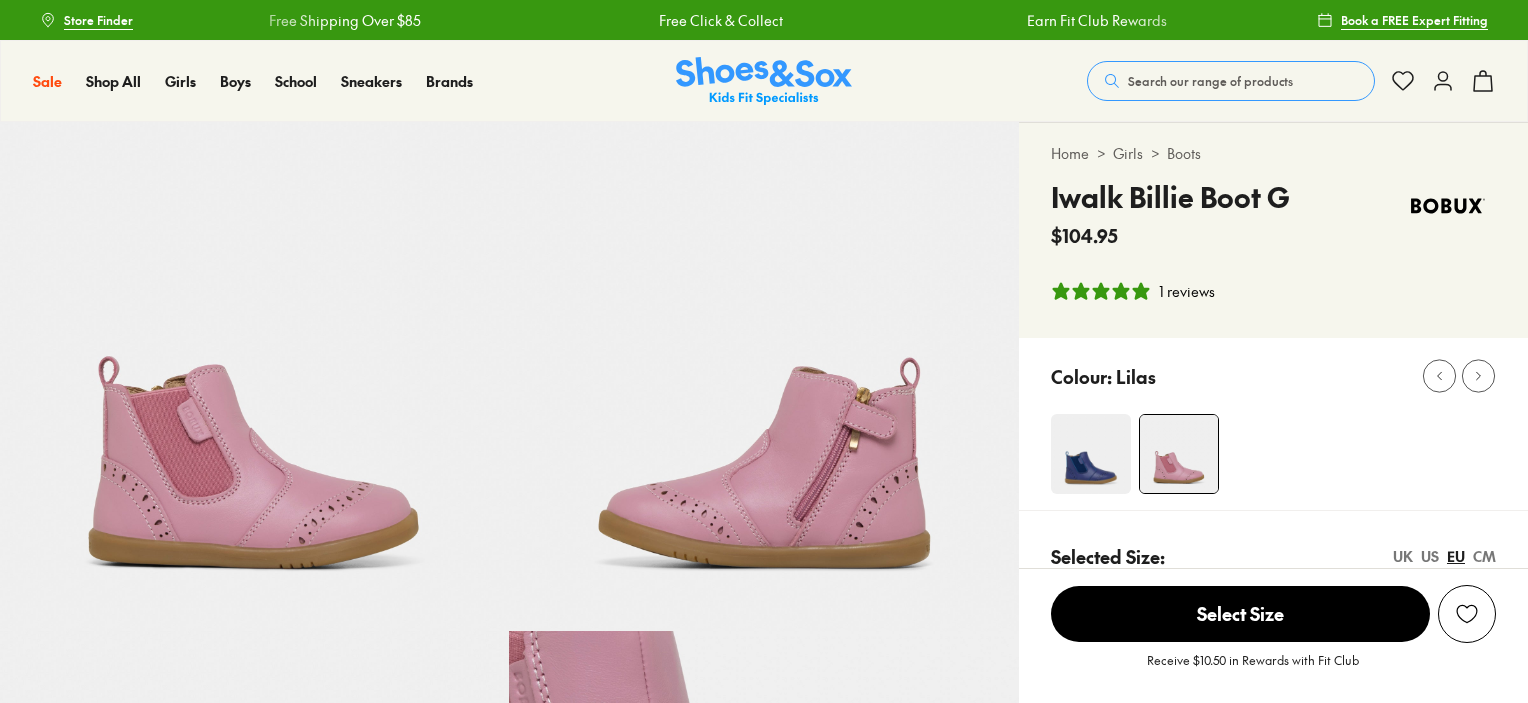select on "*" 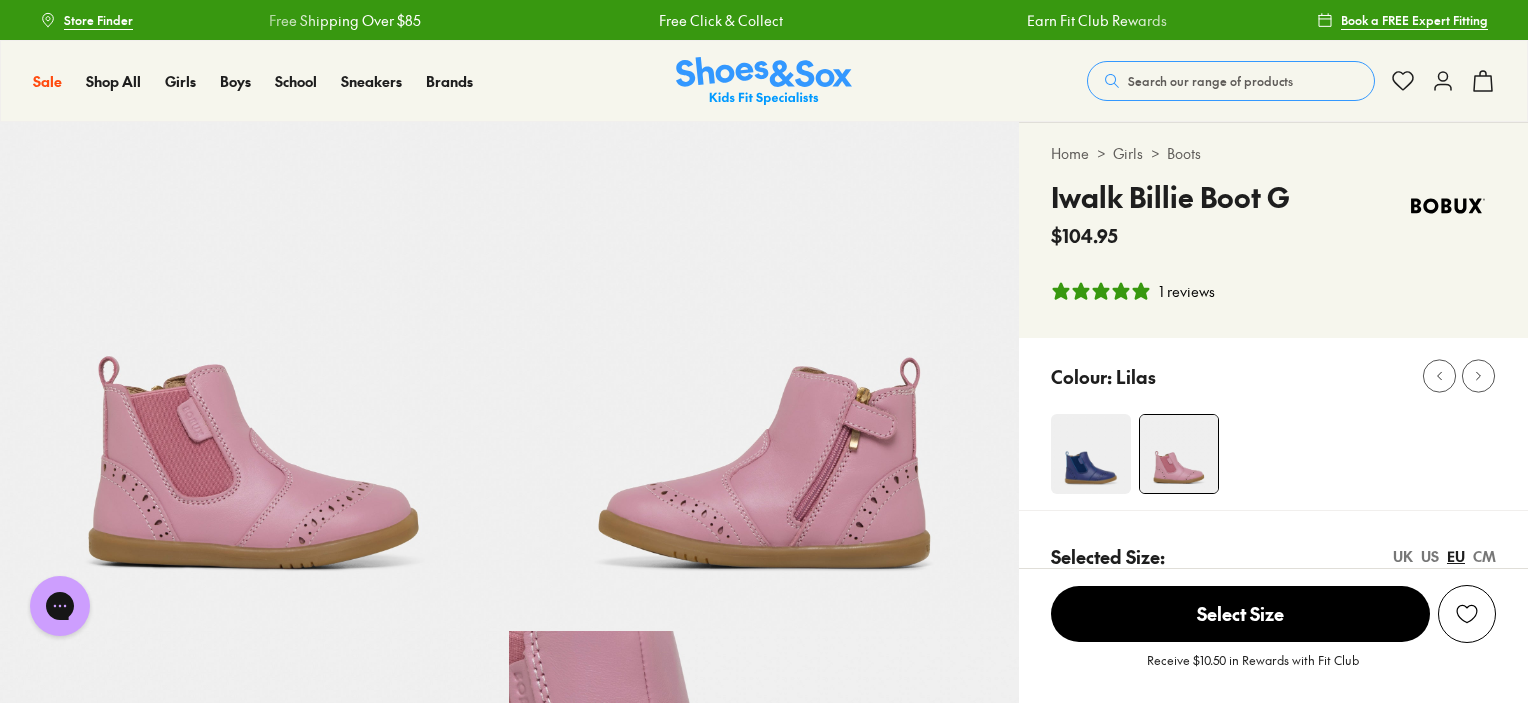 scroll, scrollTop: 0, scrollLeft: 0, axis: both 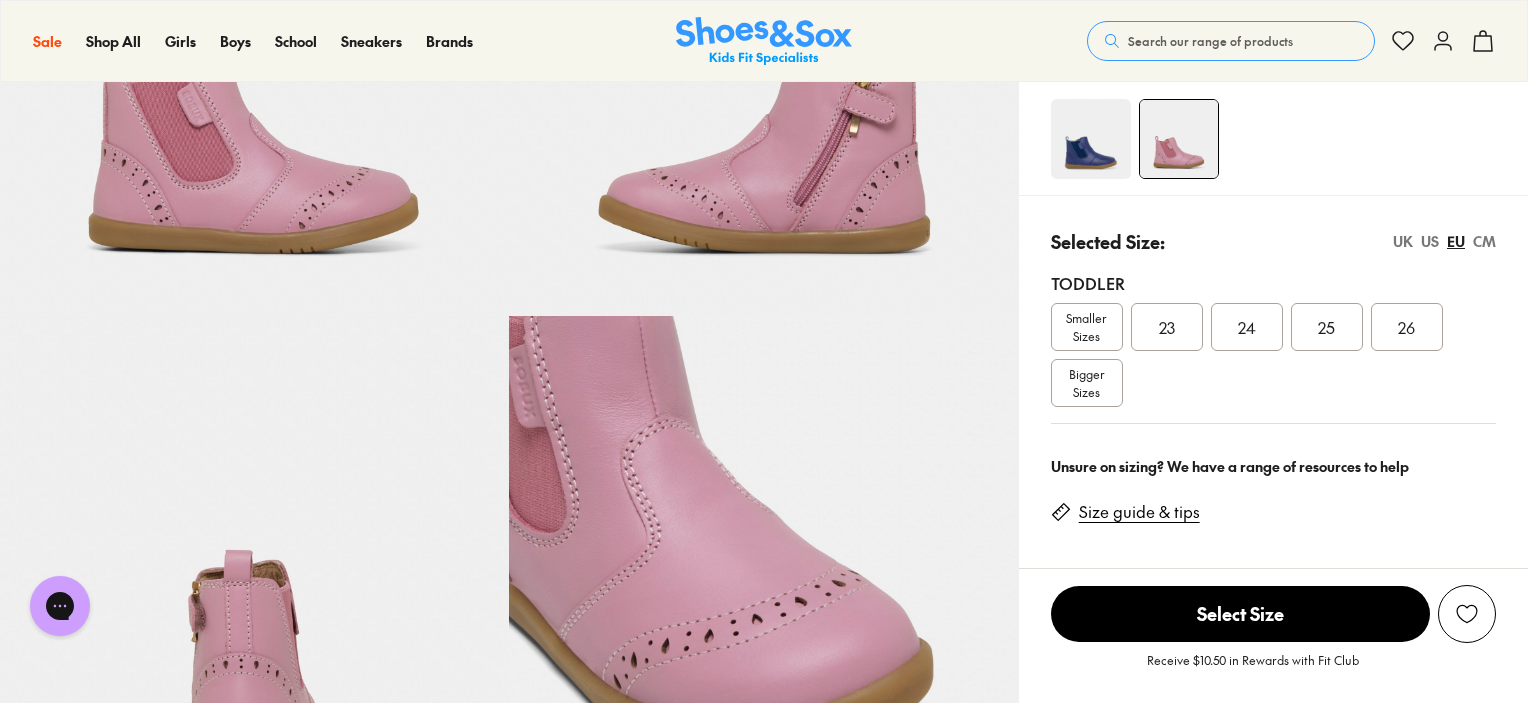 click on "23" at bounding box center [1167, 327] 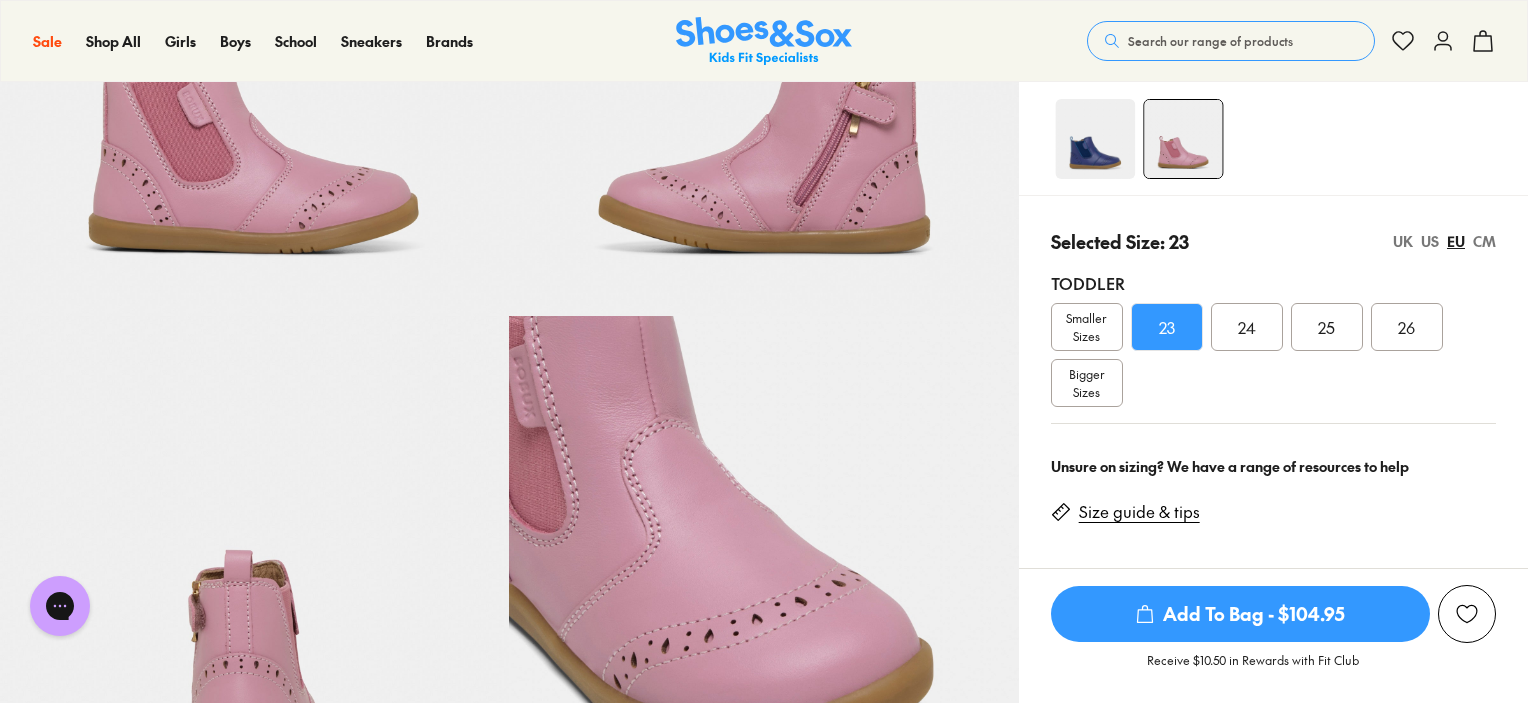 click on "Skip to Main Content
Store Finder
Free Shipping Over $85
Free Click & Collect
Earn Fit Club Rewards
Free Shipping Over $85
Free Click & Collect
Earn Fit Club Rewards
Book a FREE Expert Fitting
Sale
Sale
Shop All
Mega School Sale
Up to 40% off Sale" at bounding box center [764, 1852] 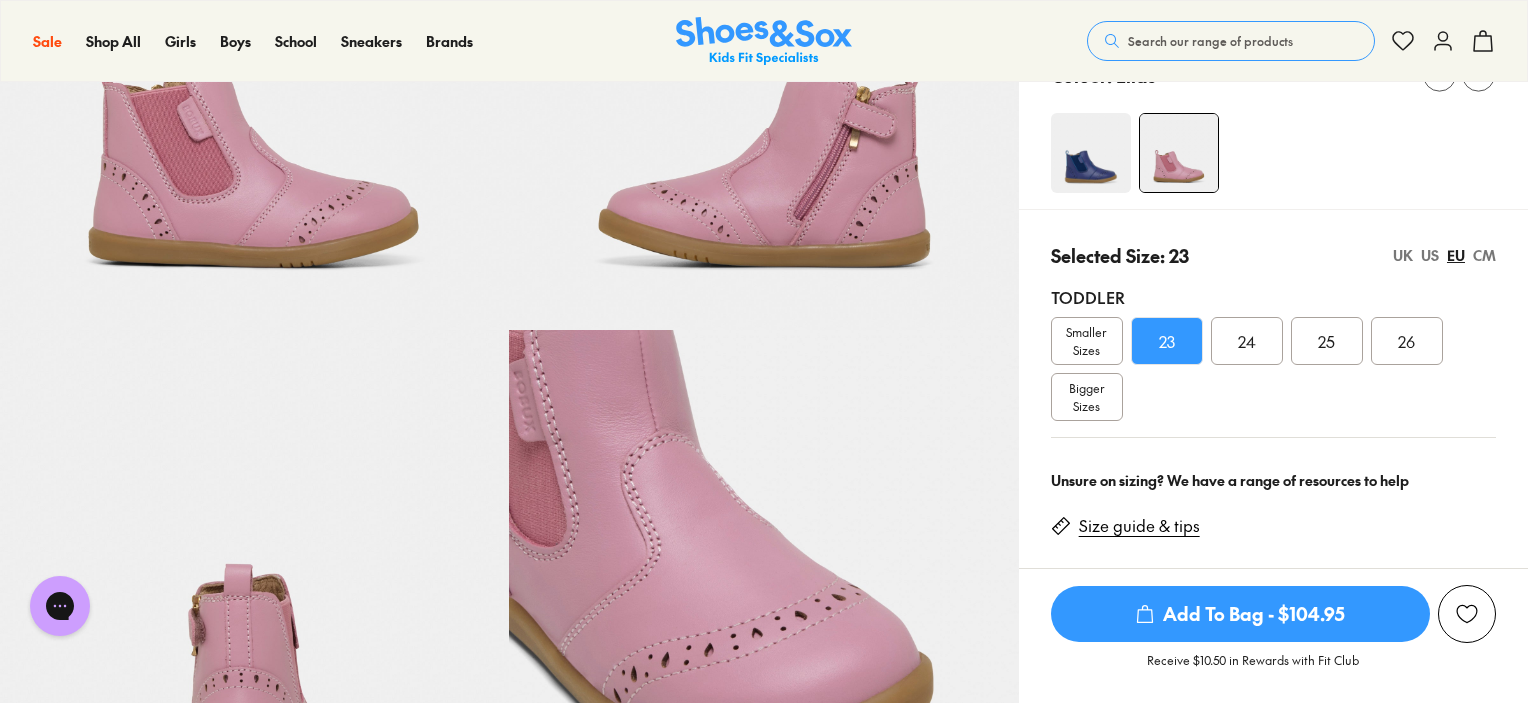 scroll, scrollTop: 291, scrollLeft: 0, axis: vertical 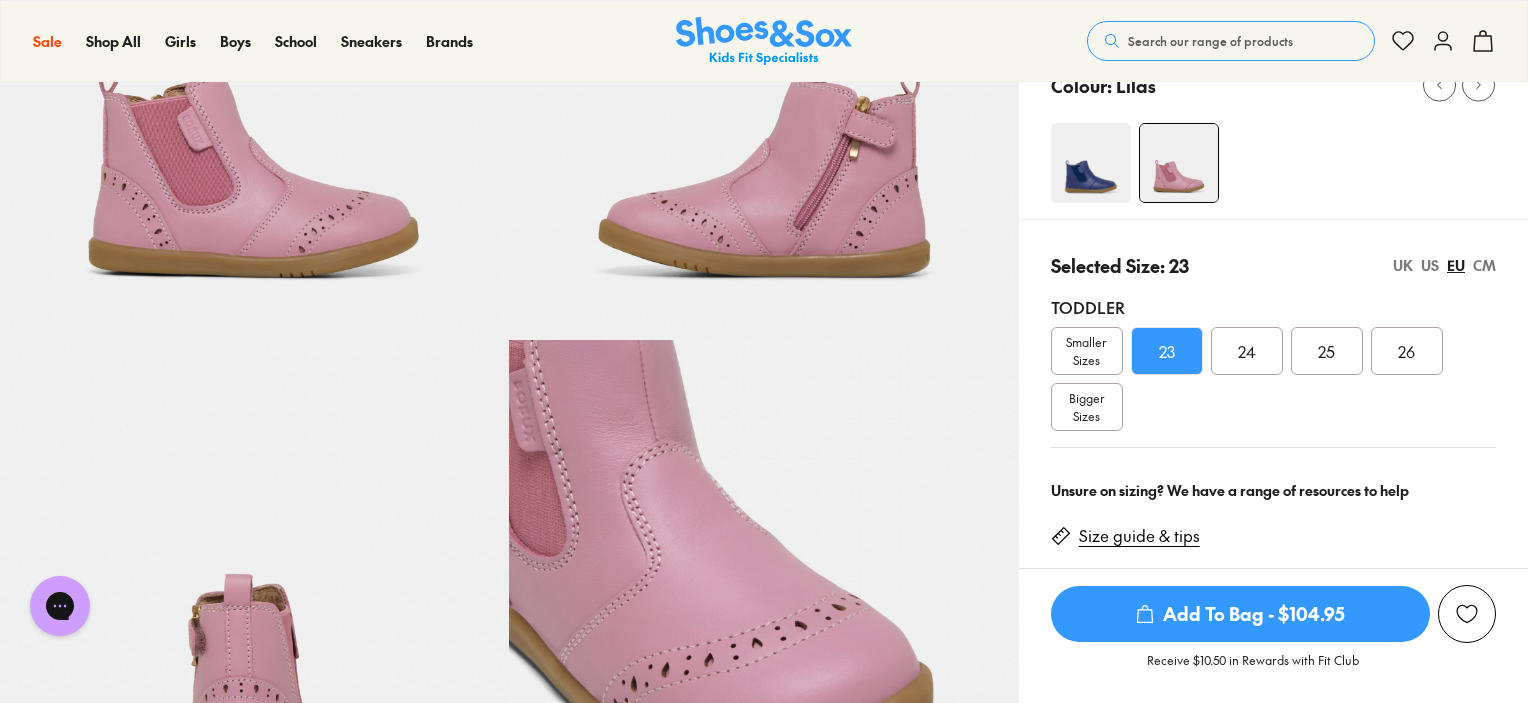 click at bounding box center (1091, 163) 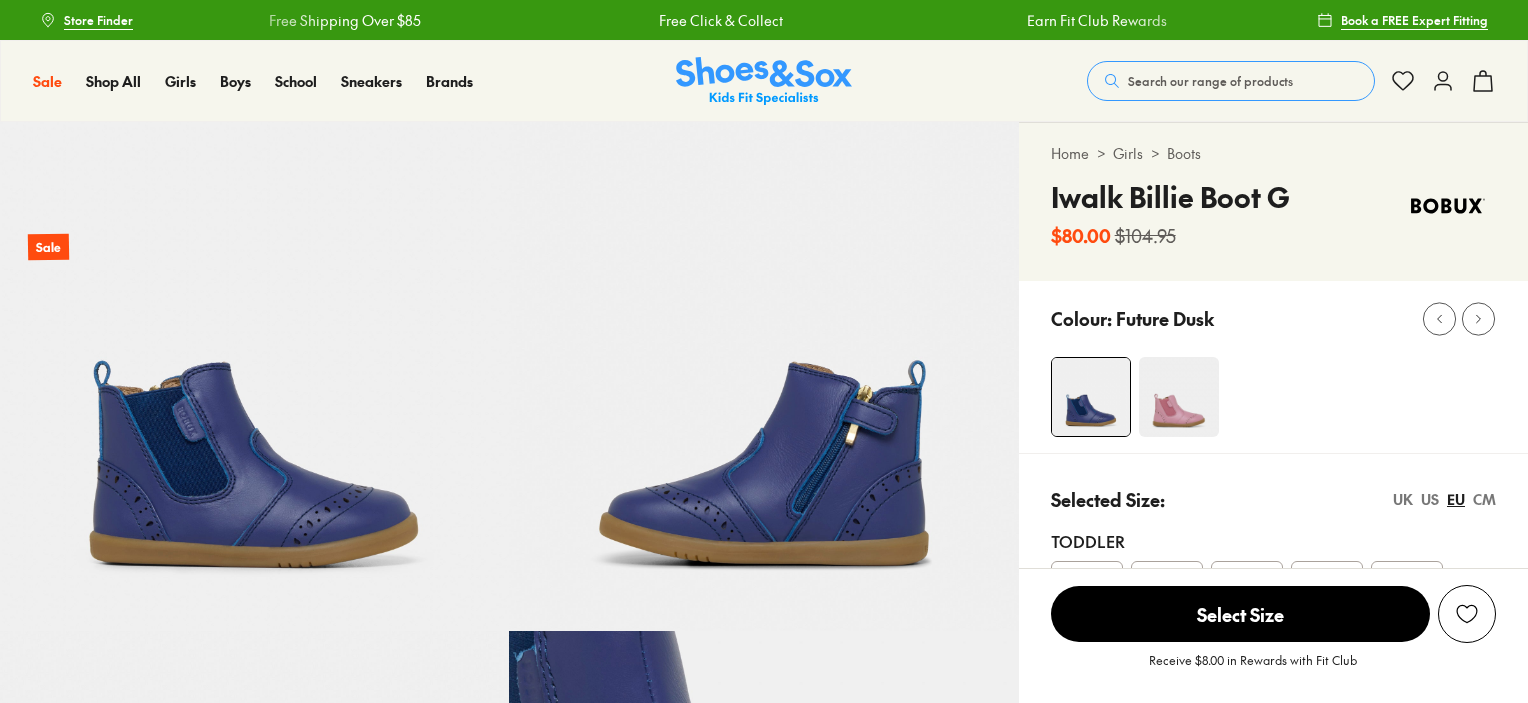 scroll, scrollTop: 0, scrollLeft: 0, axis: both 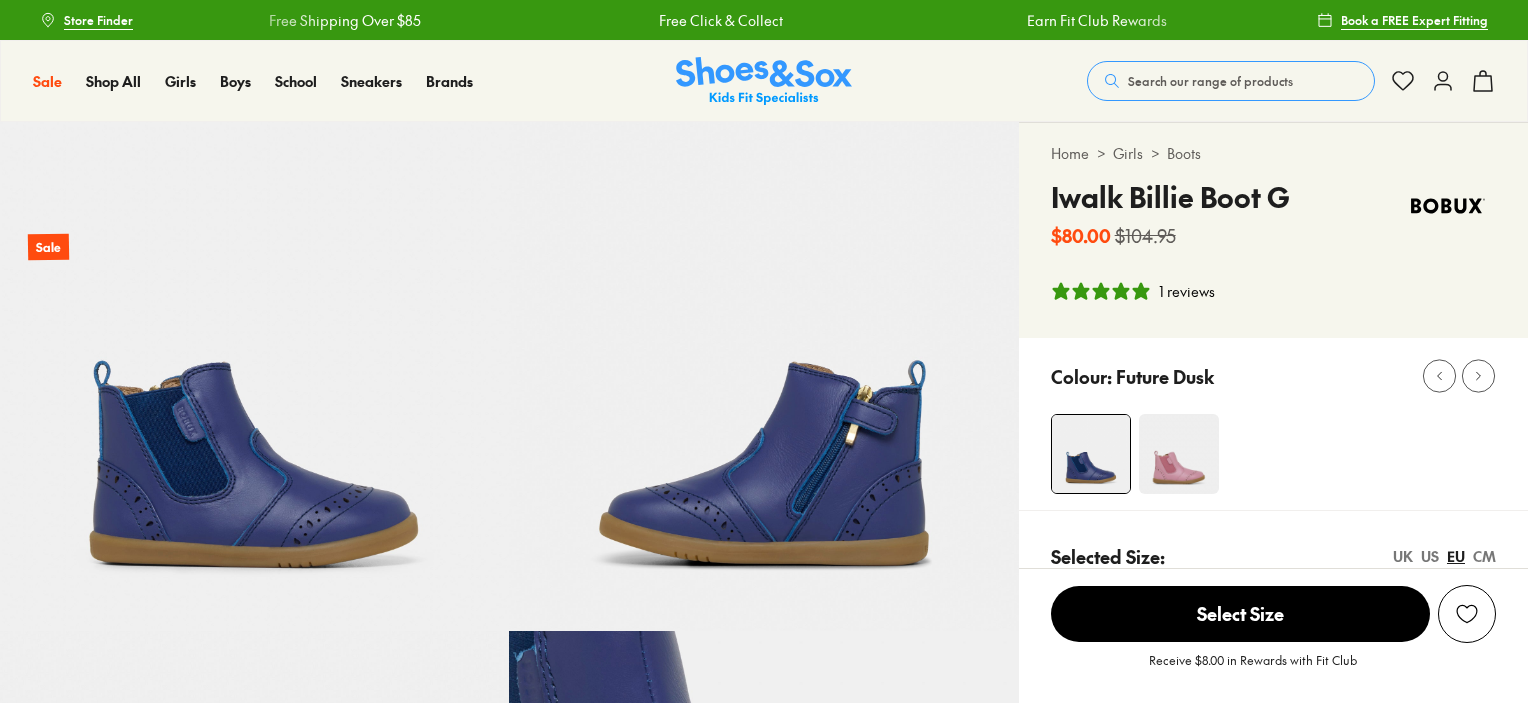select on "*" 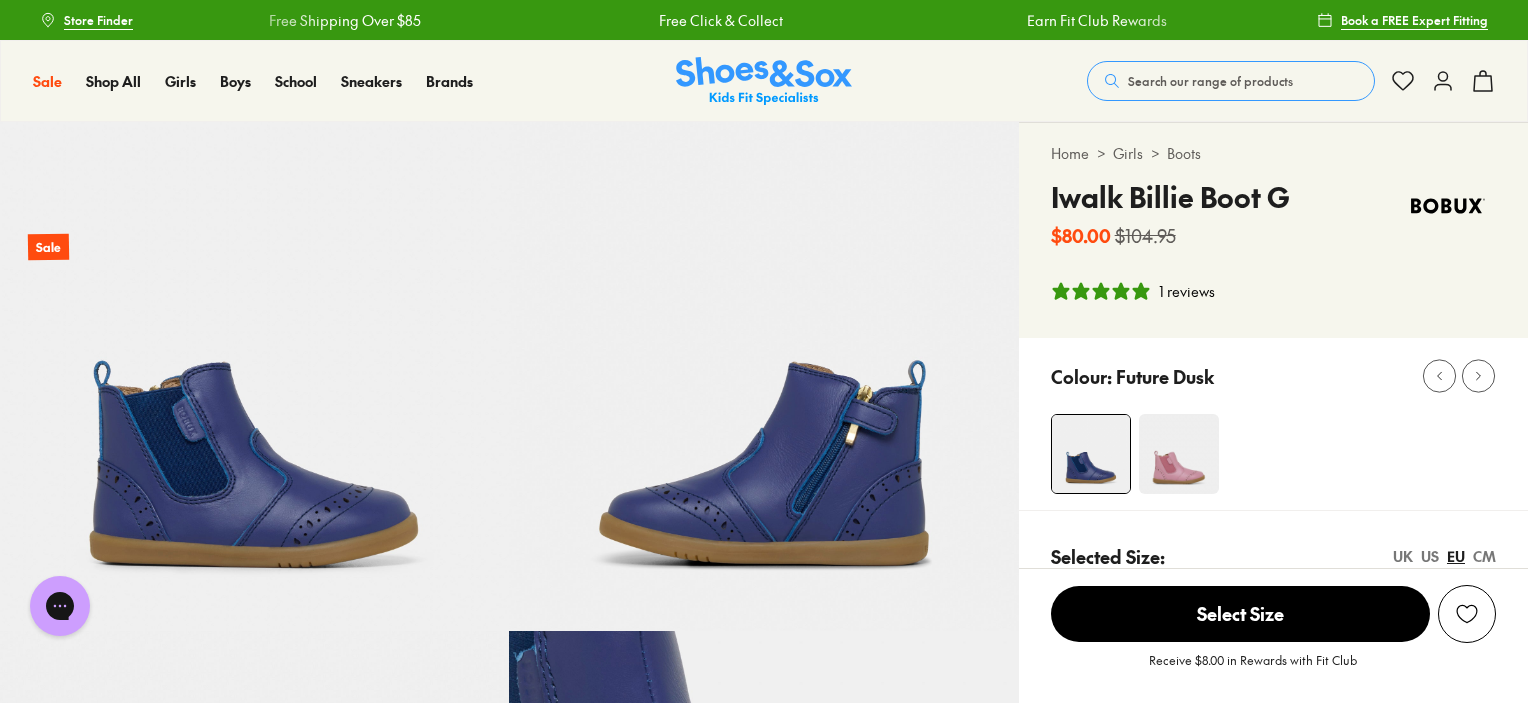 scroll, scrollTop: 0, scrollLeft: 0, axis: both 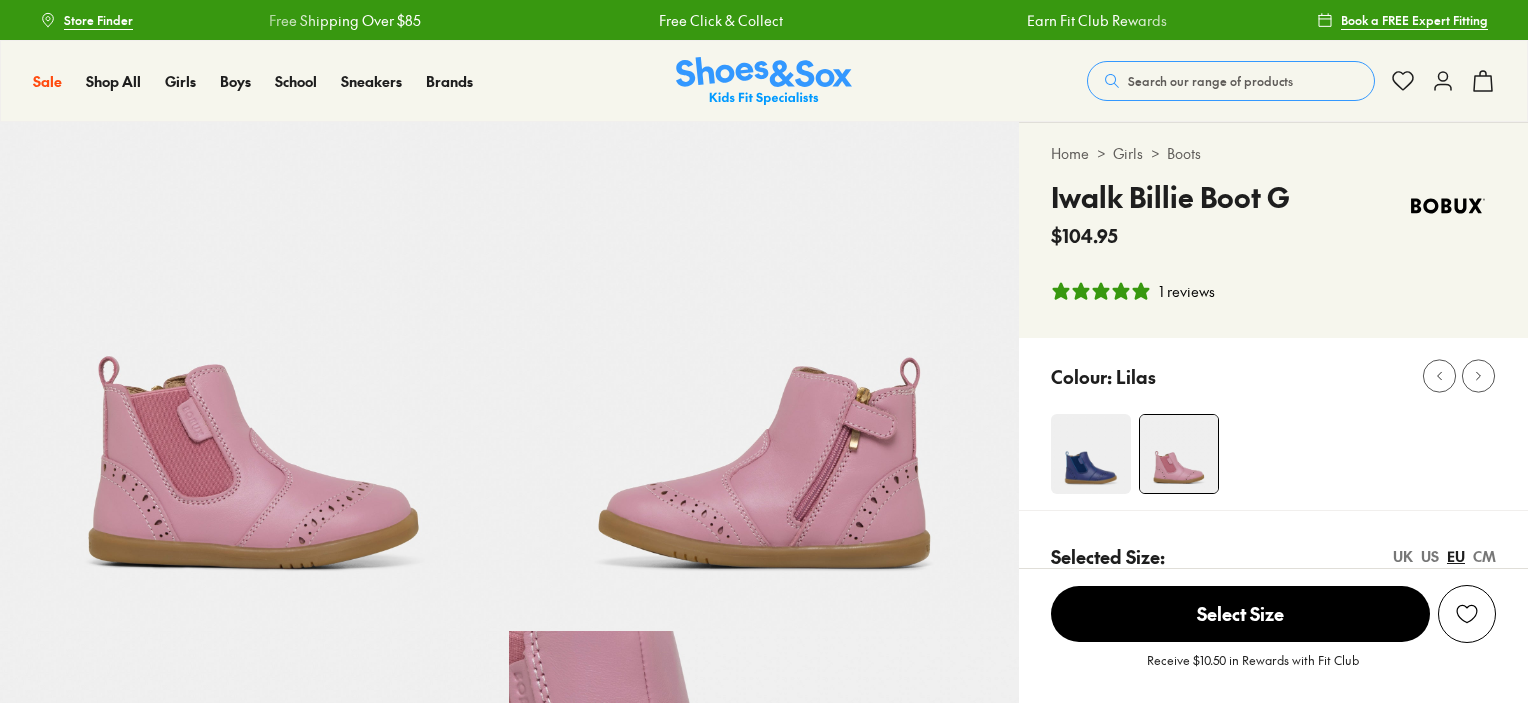 select on "*" 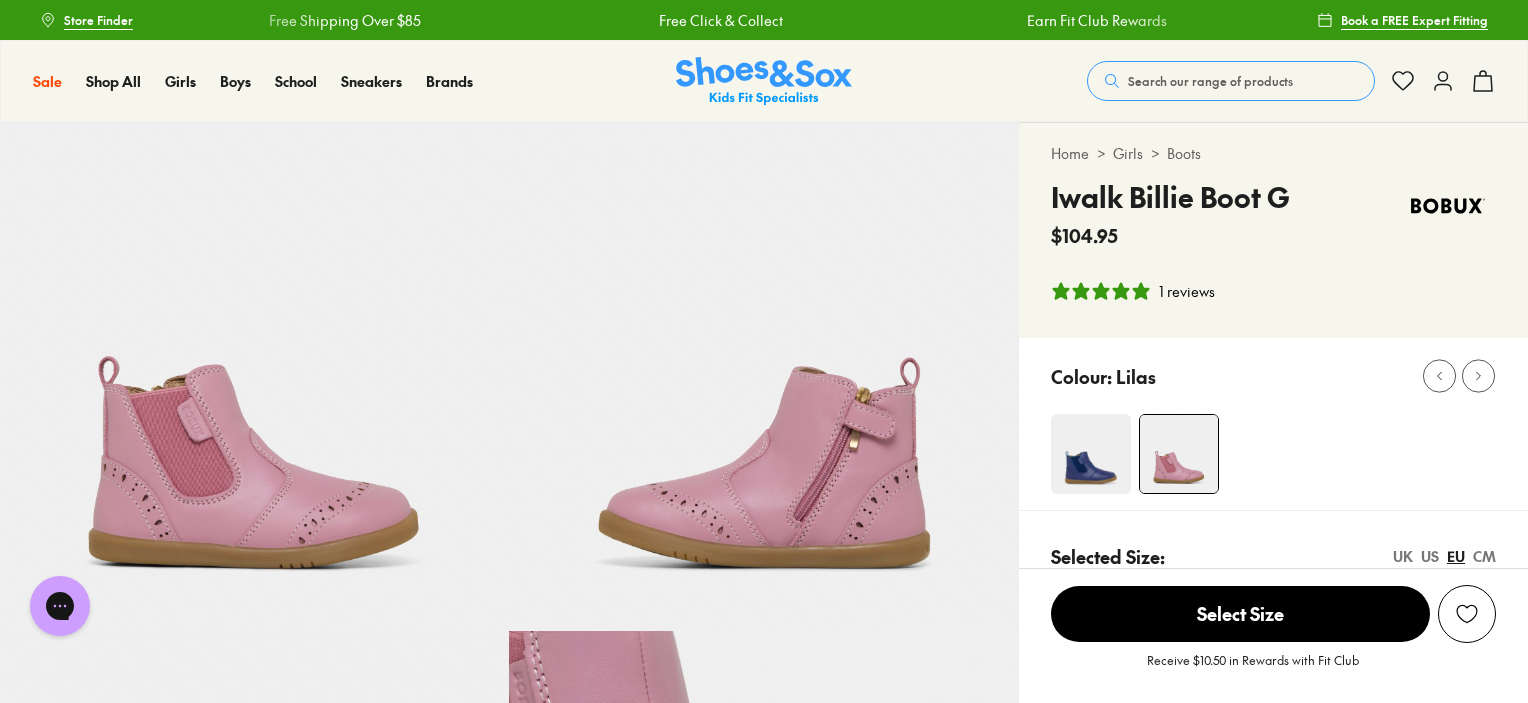 scroll, scrollTop: 0, scrollLeft: 0, axis: both 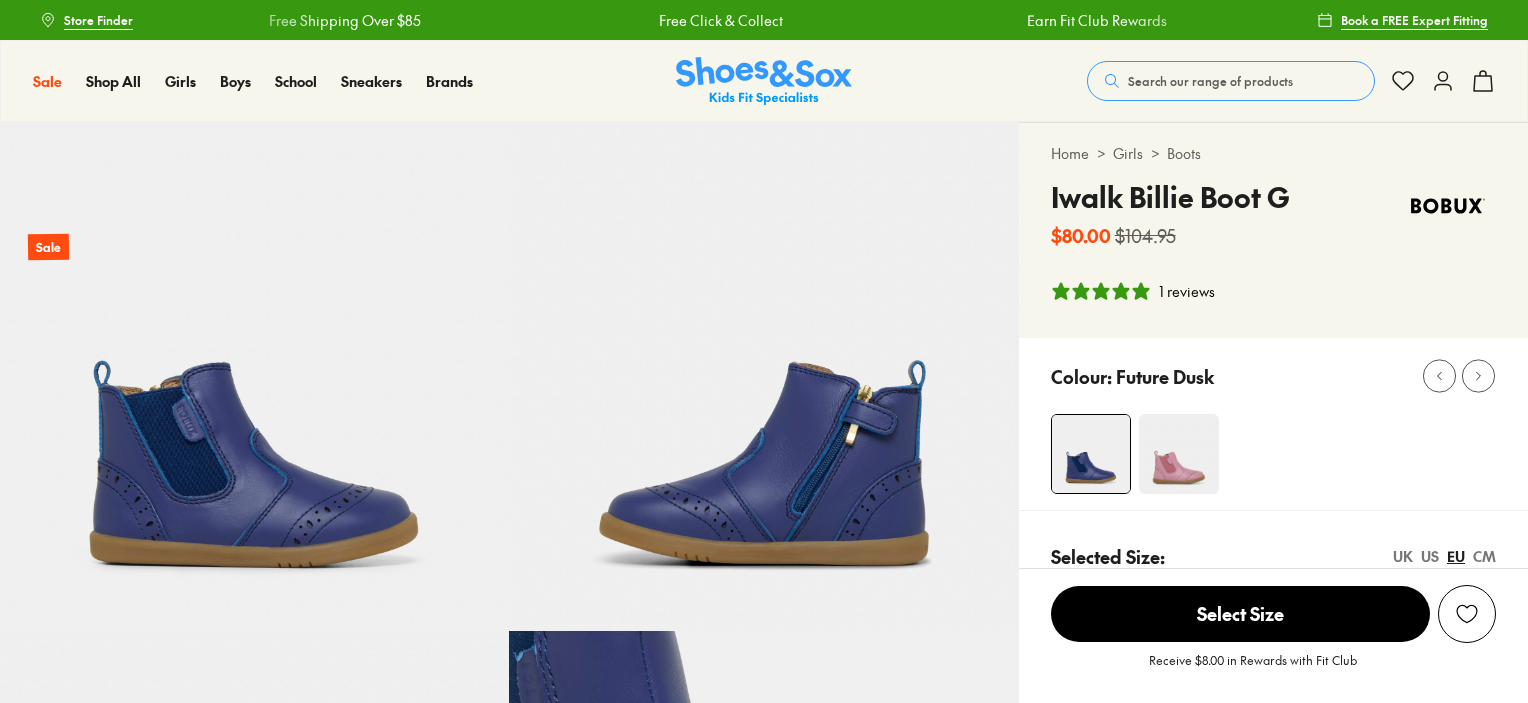 select on "*" 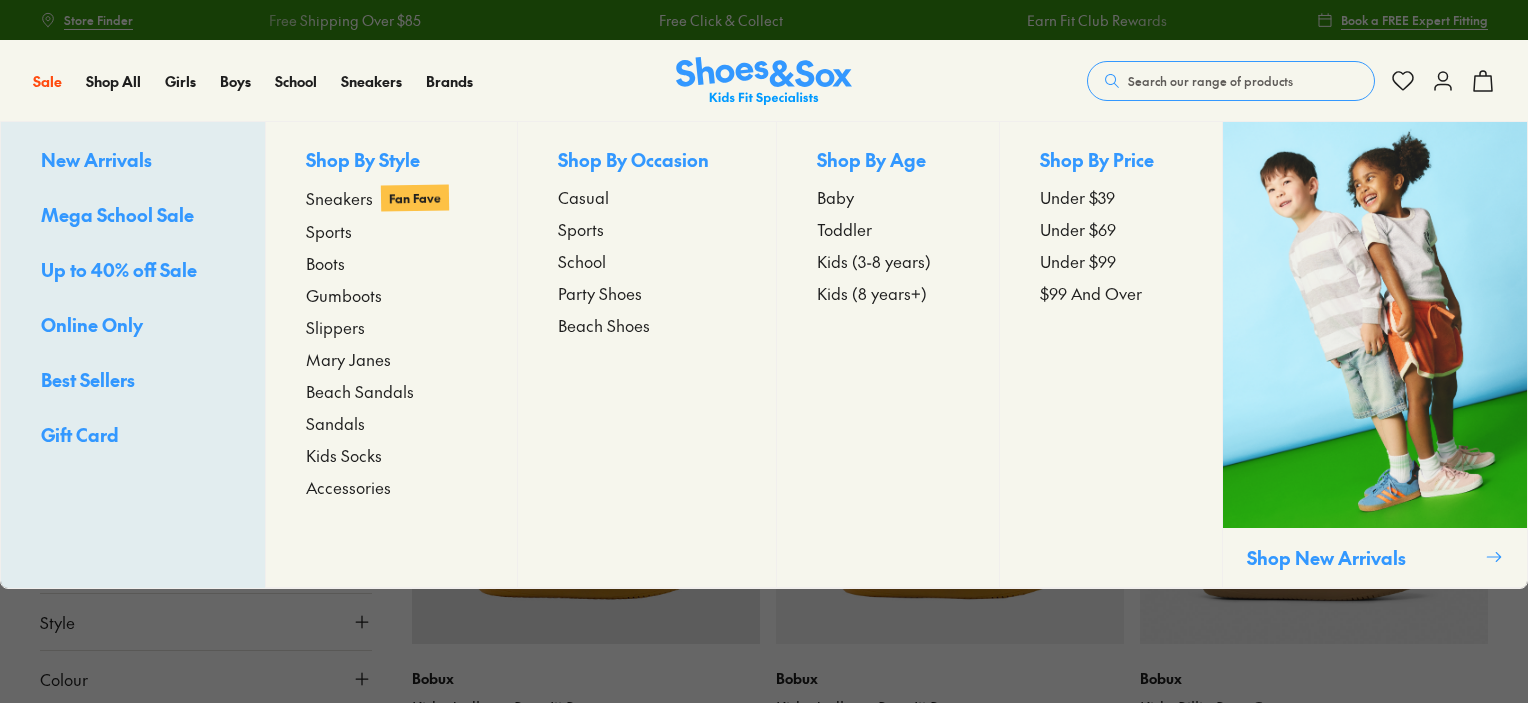 scroll, scrollTop: 566, scrollLeft: 0, axis: vertical 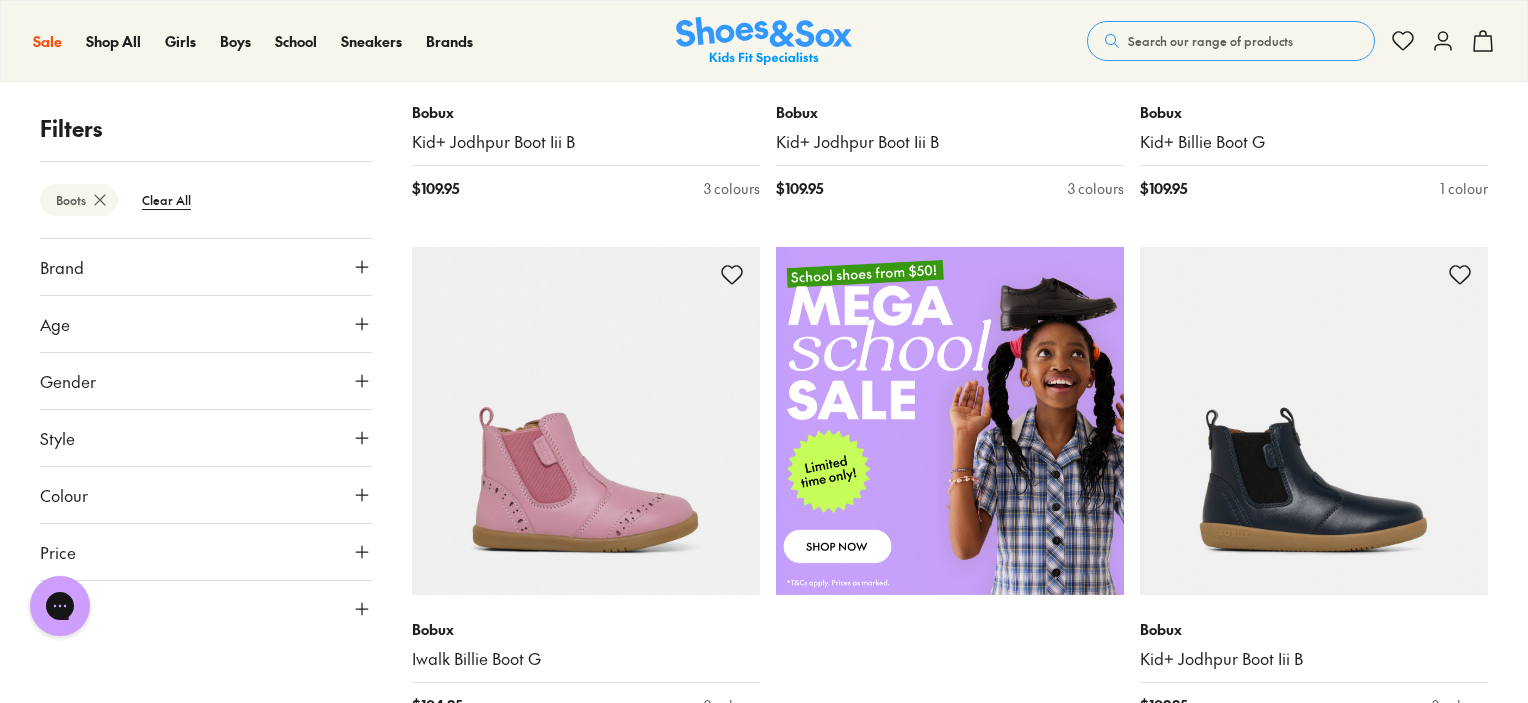 click on "Price" at bounding box center [206, 552] 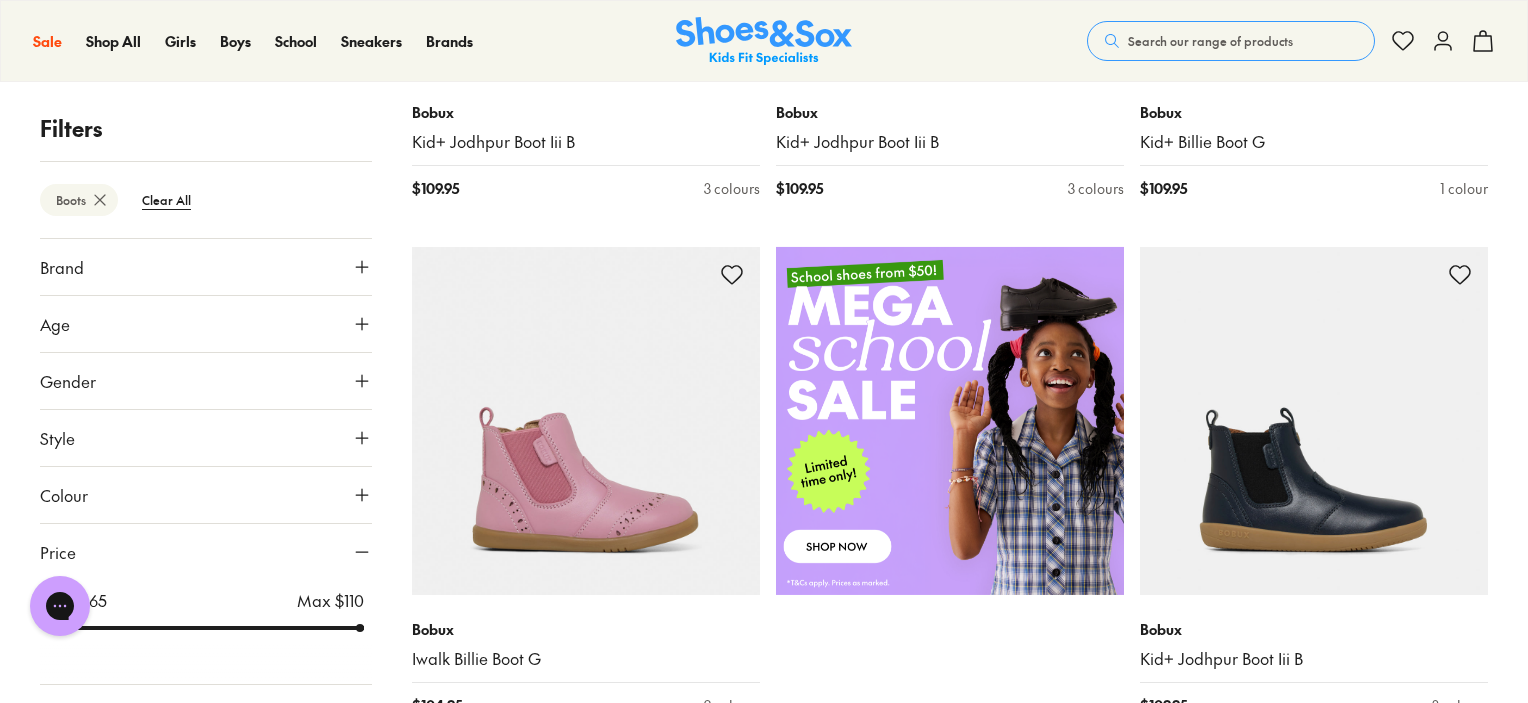 scroll, scrollTop: 36, scrollLeft: 0, axis: vertical 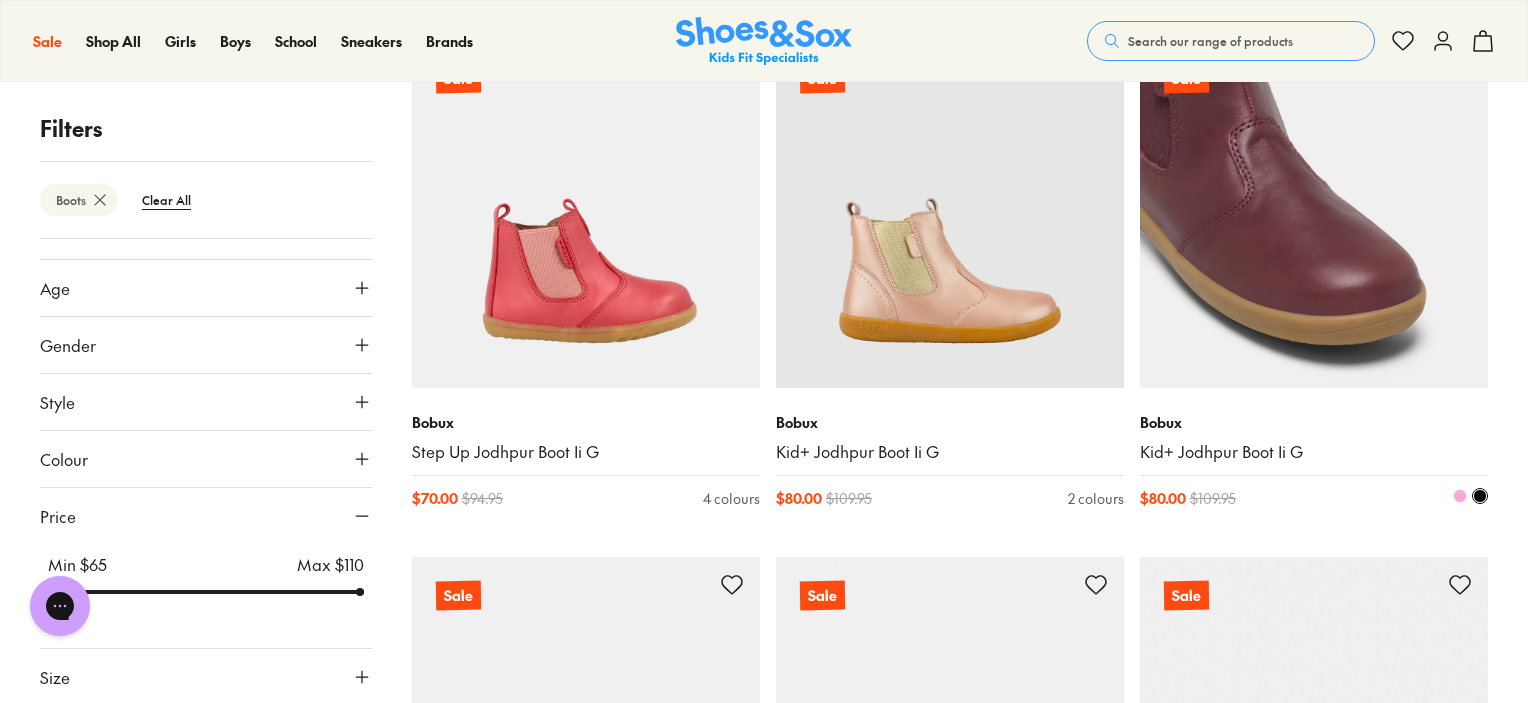 click at bounding box center [1314, 214] 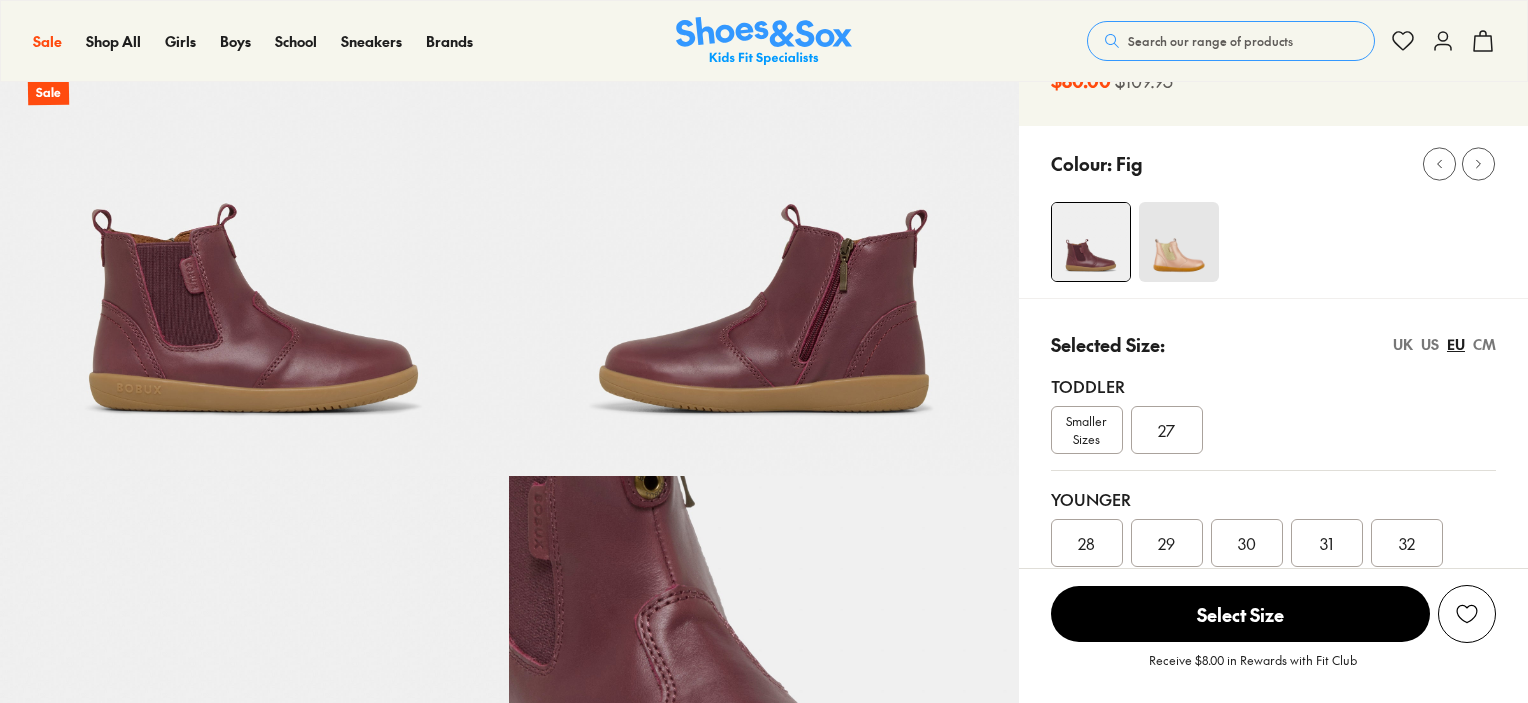 scroll, scrollTop: 200, scrollLeft: 0, axis: vertical 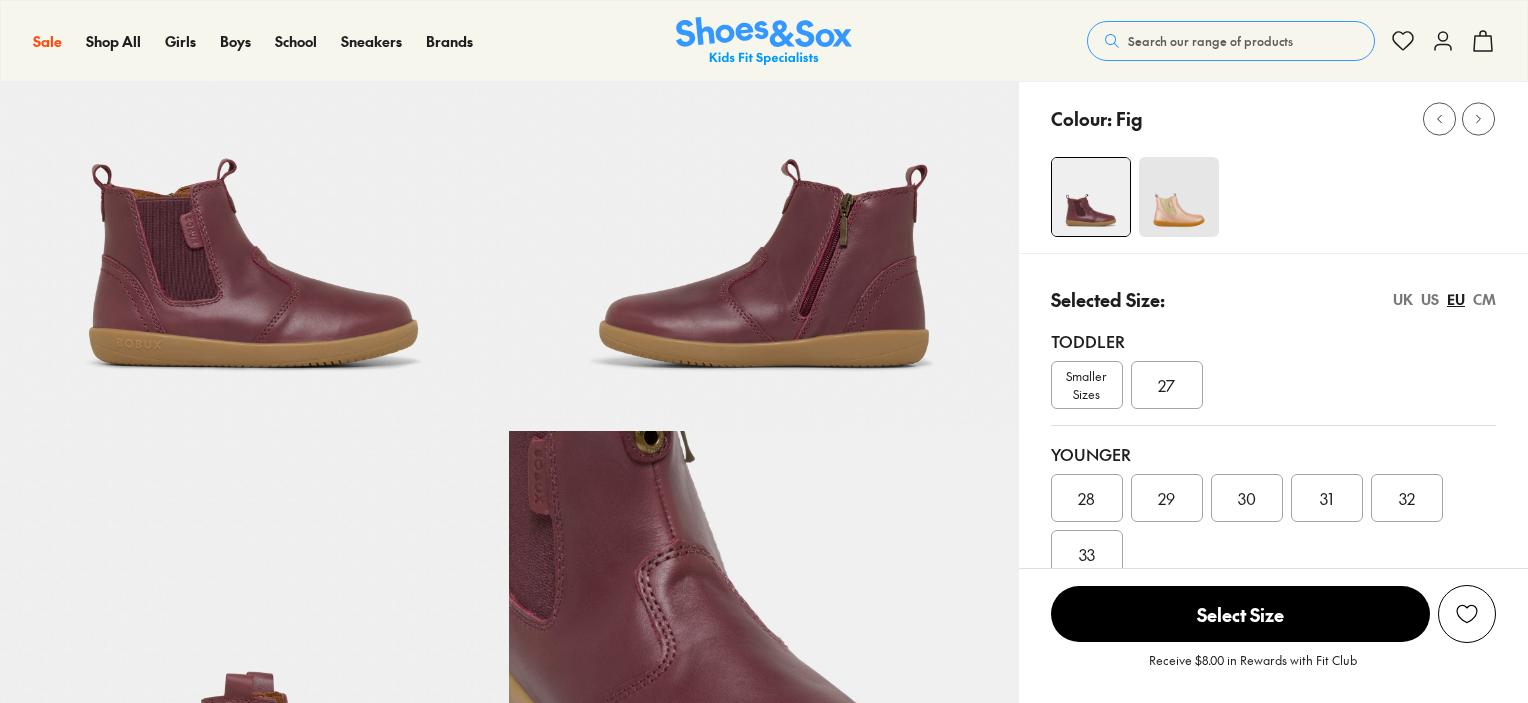 select on "*" 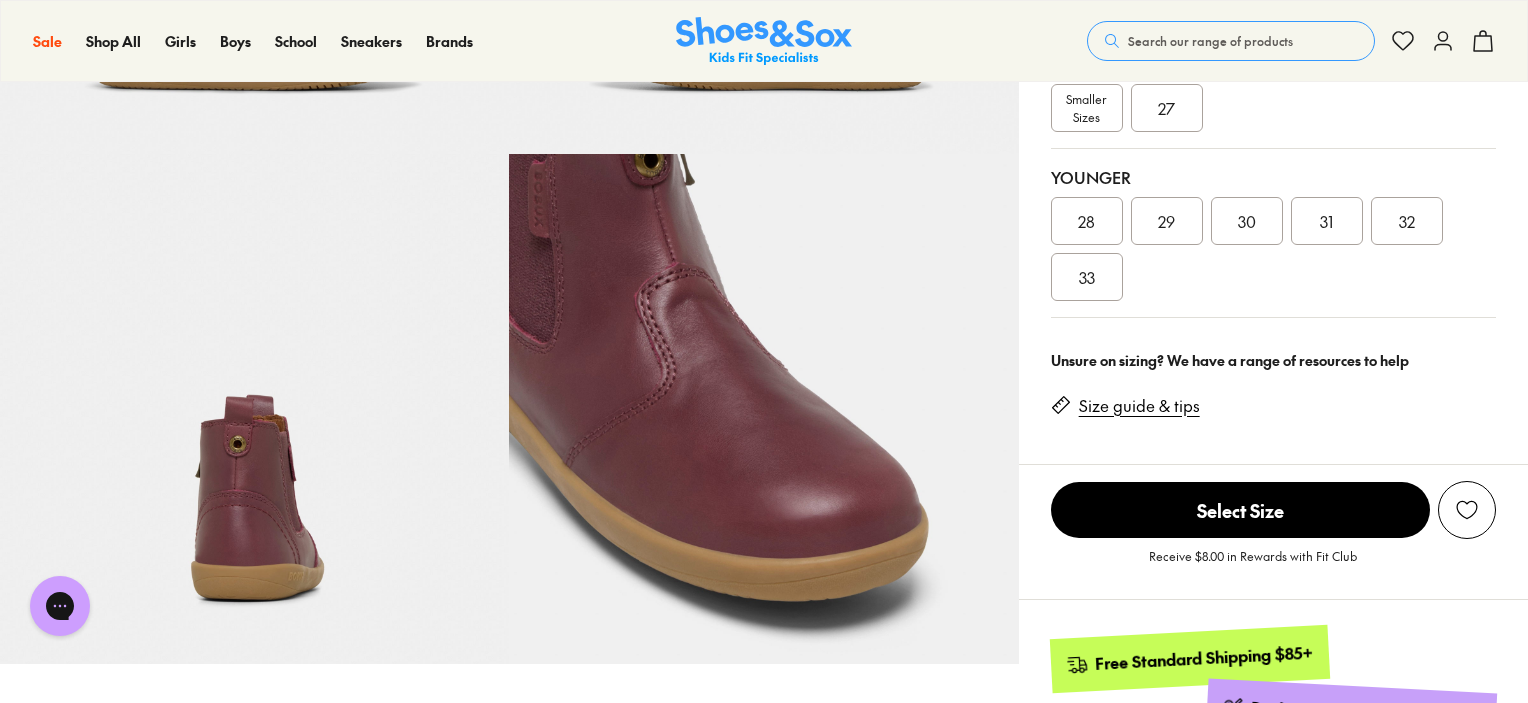 scroll, scrollTop: 400, scrollLeft: 0, axis: vertical 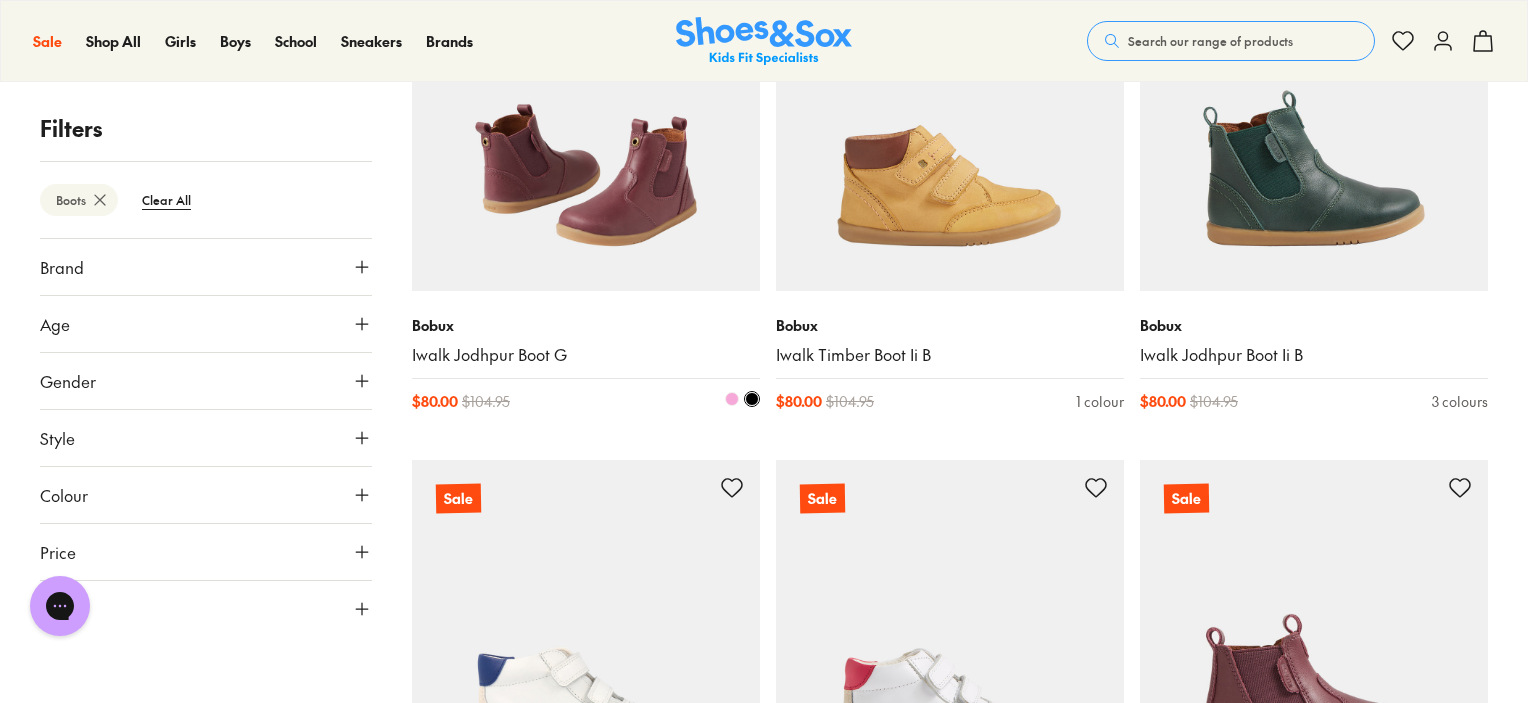 click at bounding box center [586, 117] 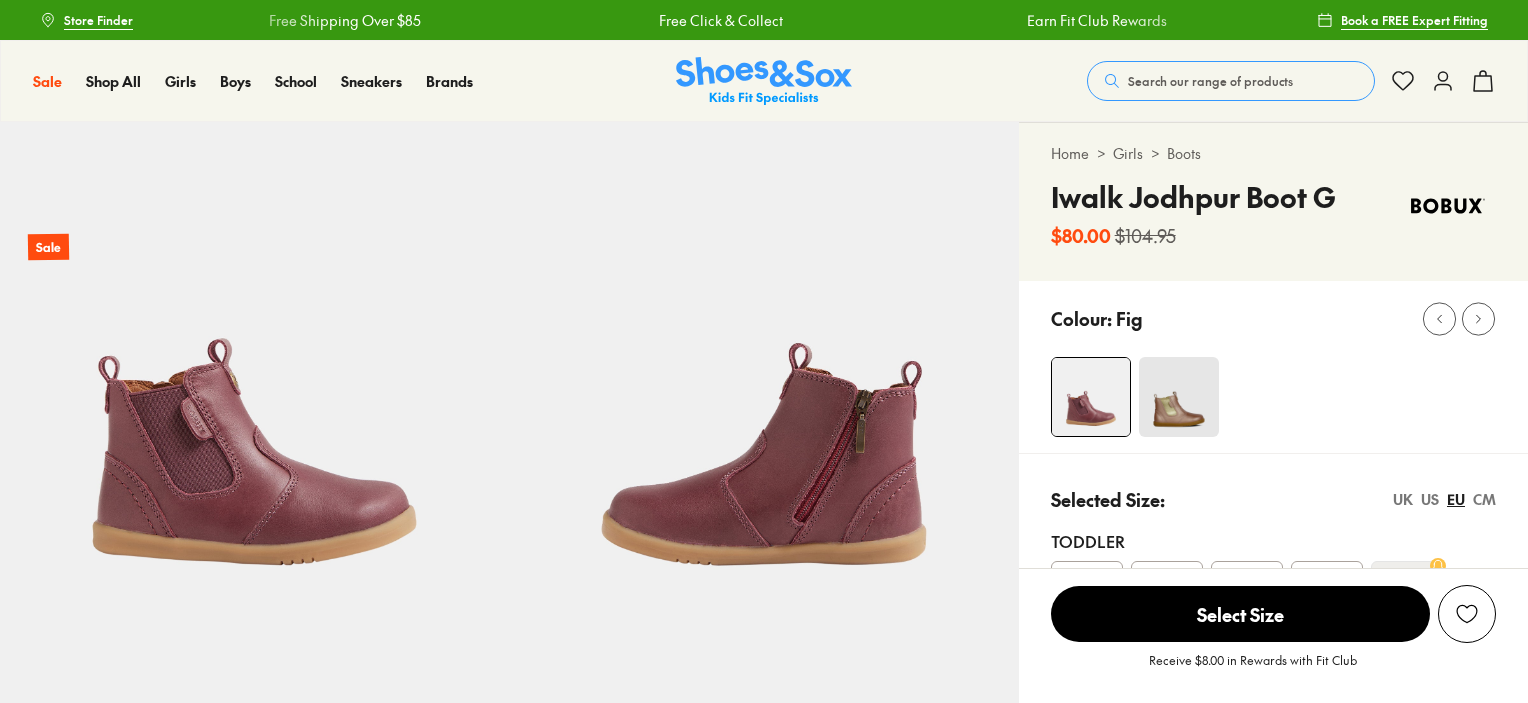 scroll, scrollTop: 0, scrollLeft: 0, axis: both 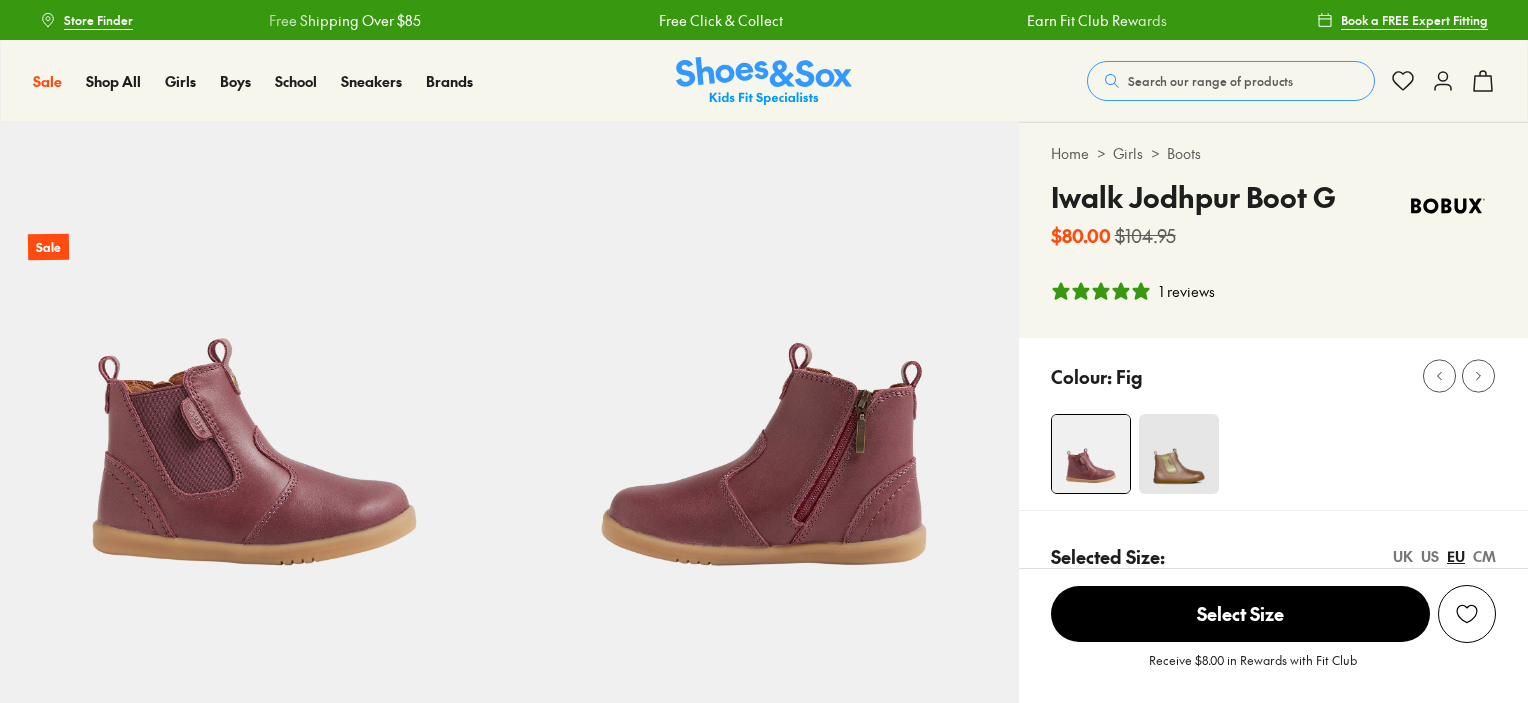 select on "*" 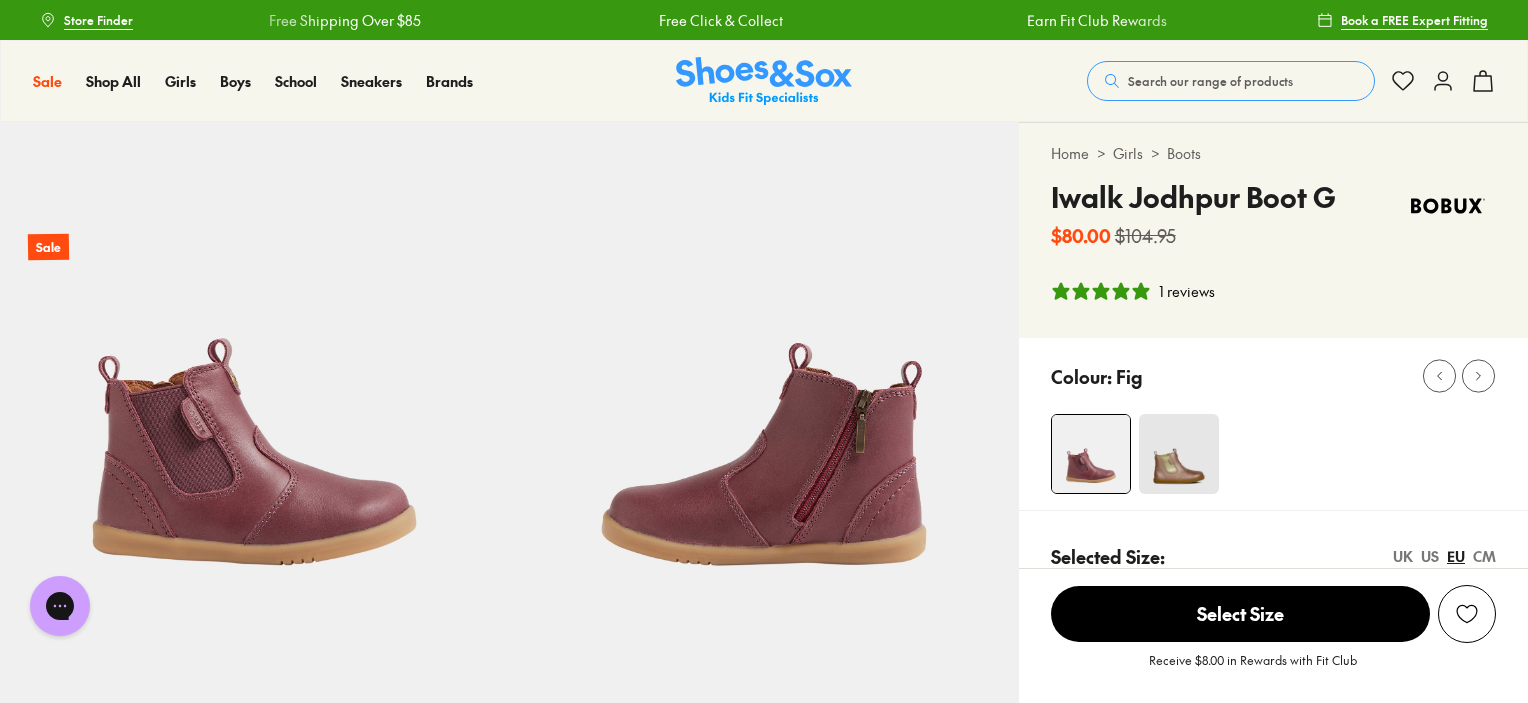 scroll, scrollTop: 0, scrollLeft: 0, axis: both 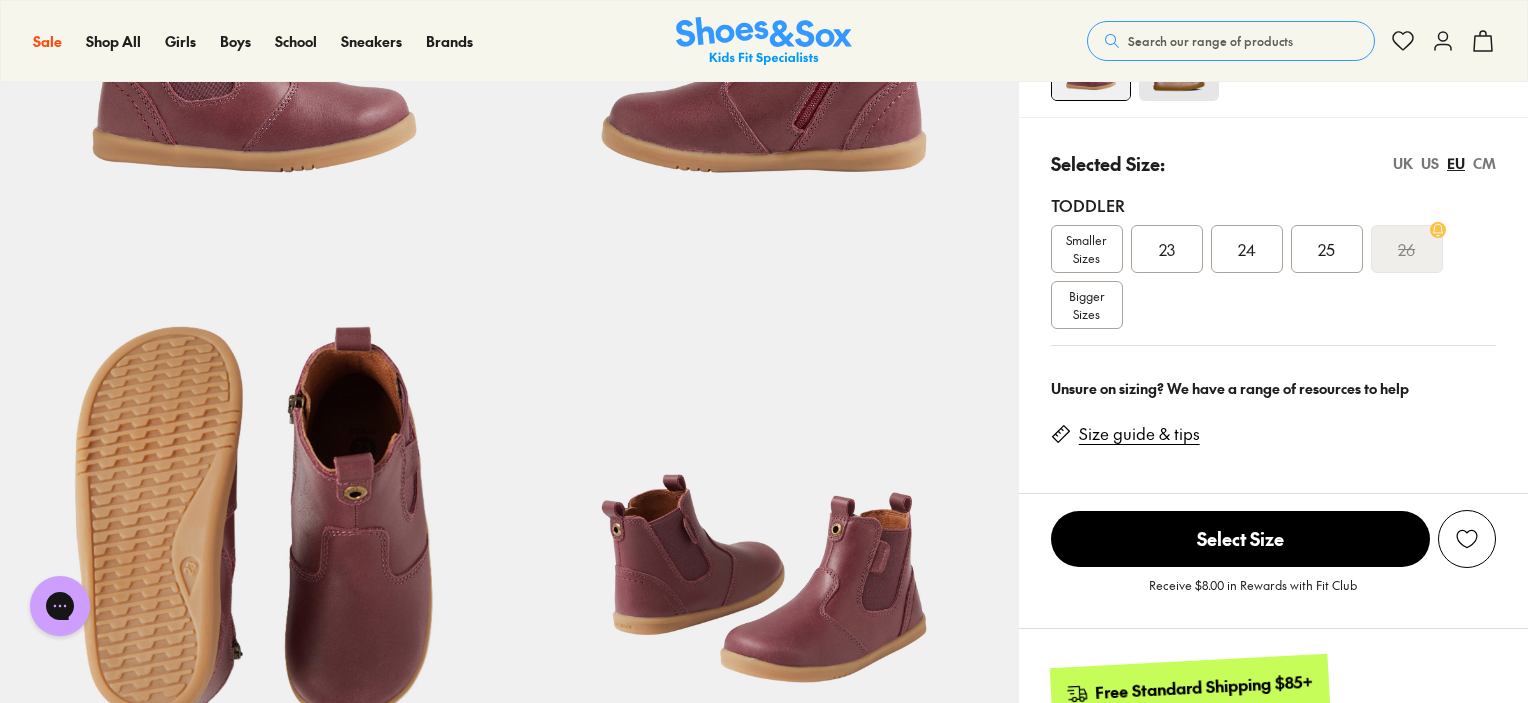 click on "23" at bounding box center (1167, 249) 